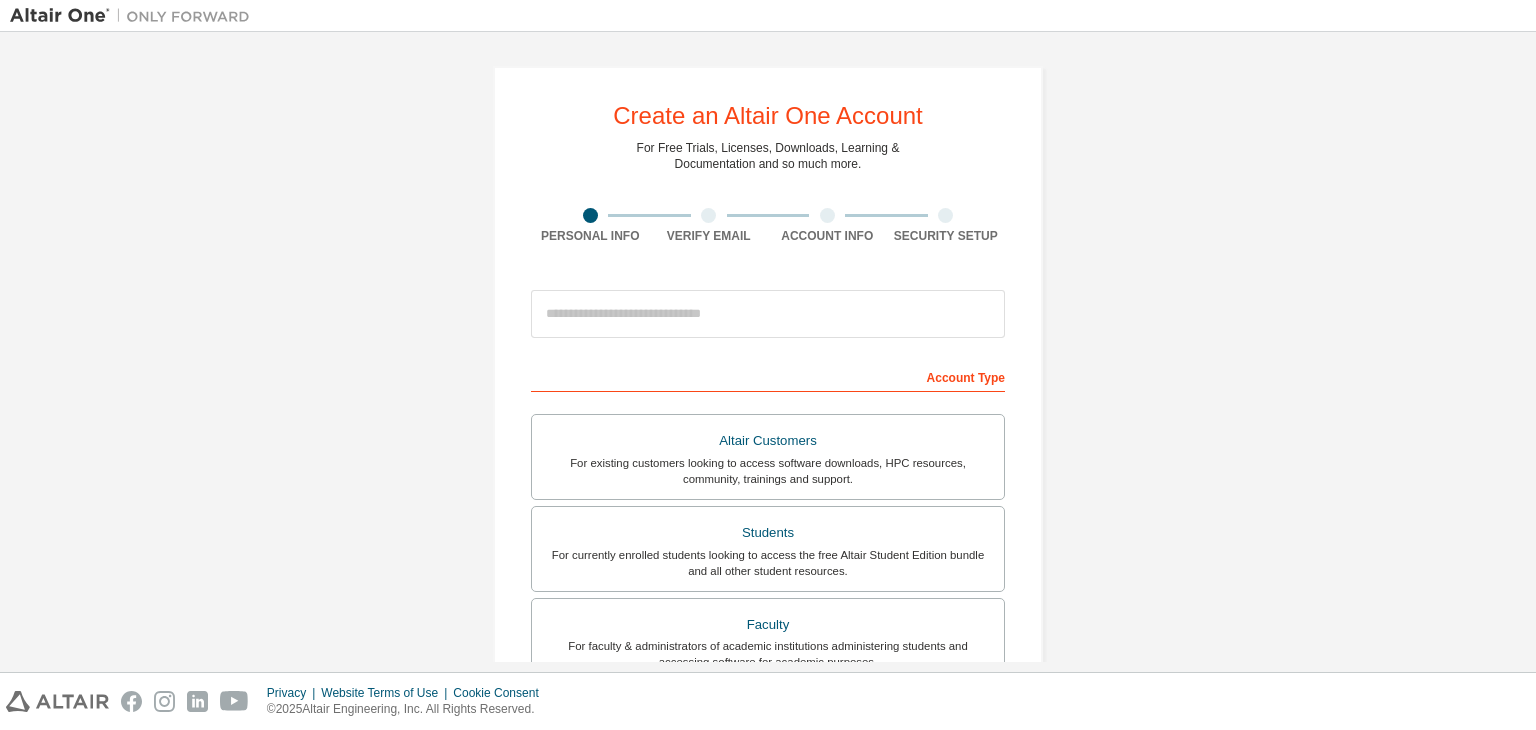 scroll, scrollTop: 0, scrollLeft: 0, axis: both 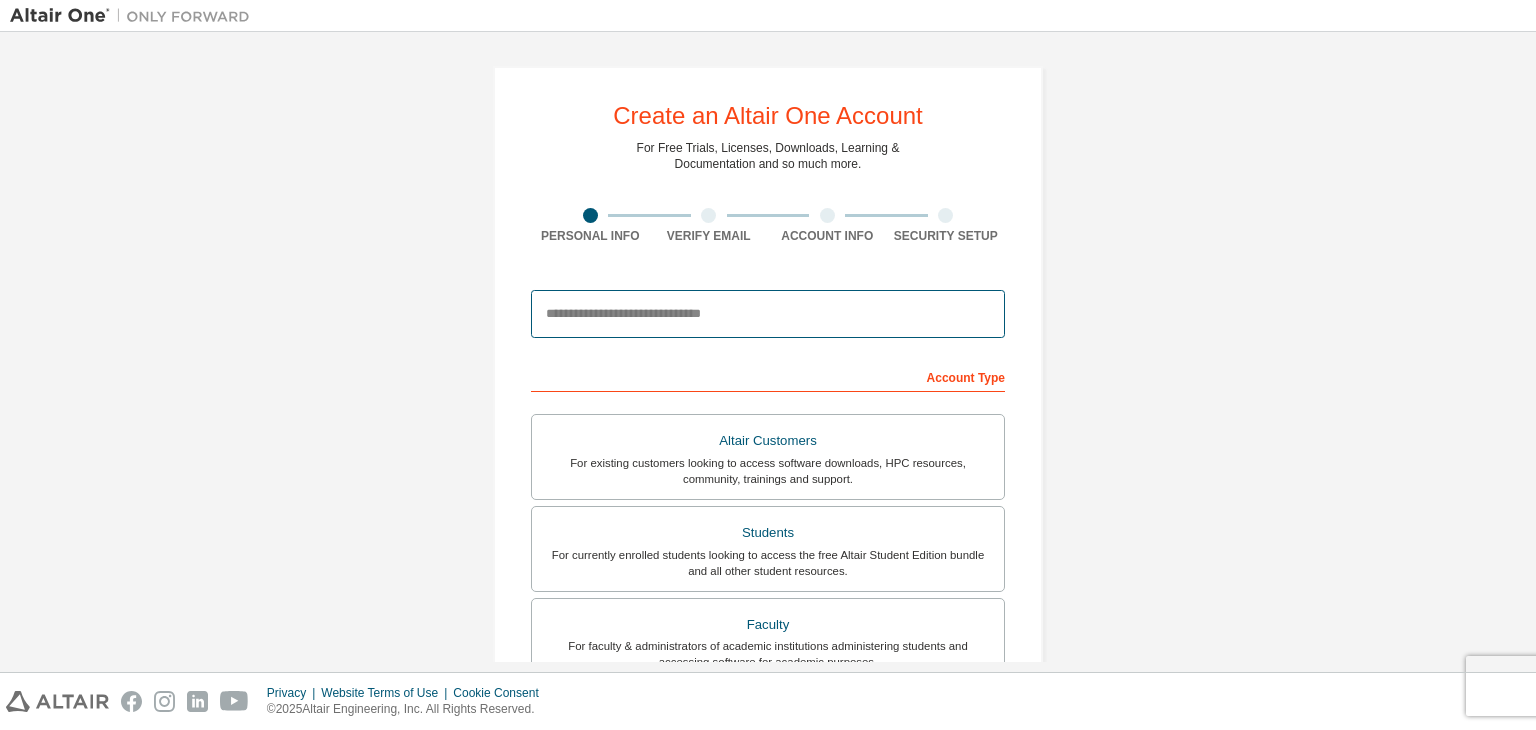 click at bounding box center (768, 314) 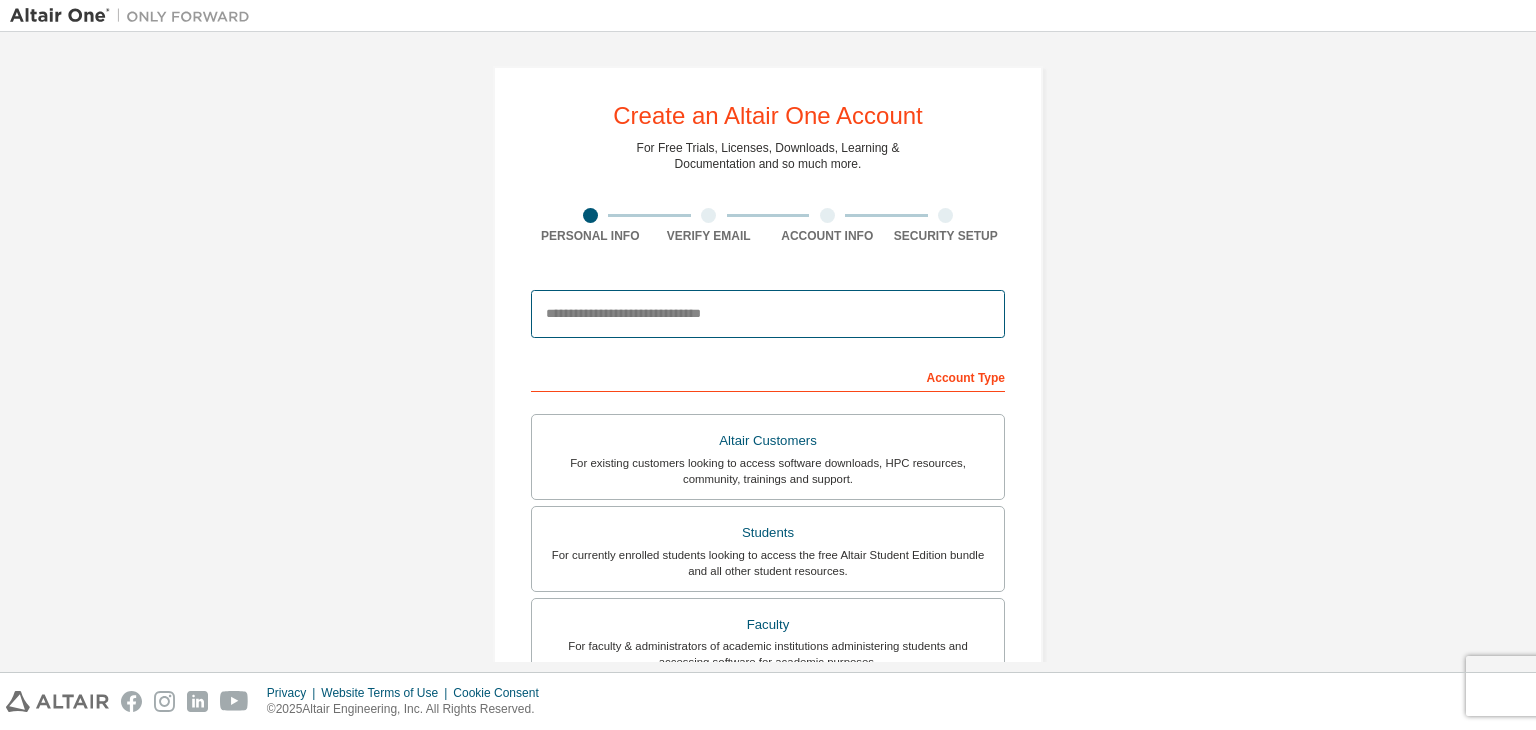 type on "**********" 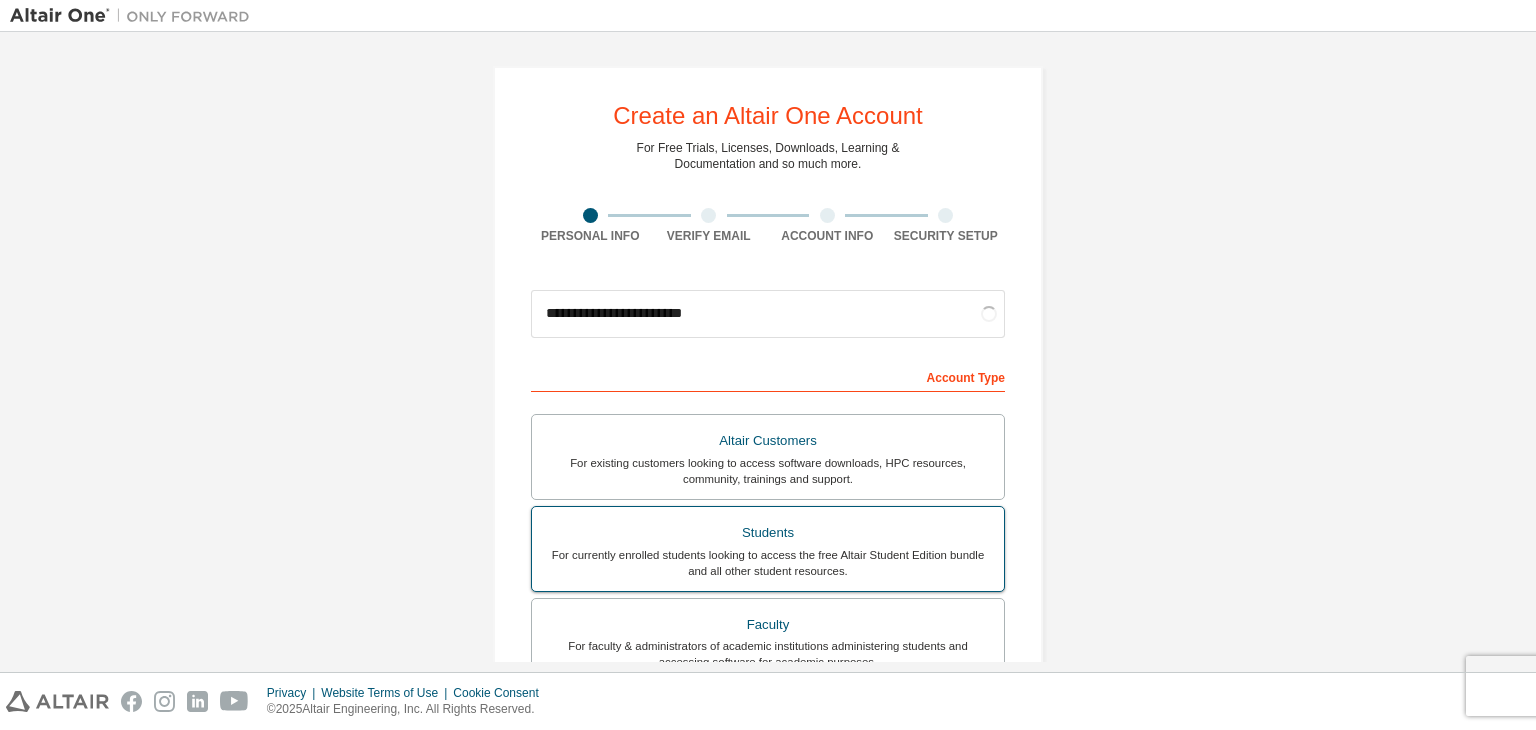 click on "For currently enrolled students looking to access the free Altair Student Edition bundle and all other student resources." at bounding box center [768, 563] 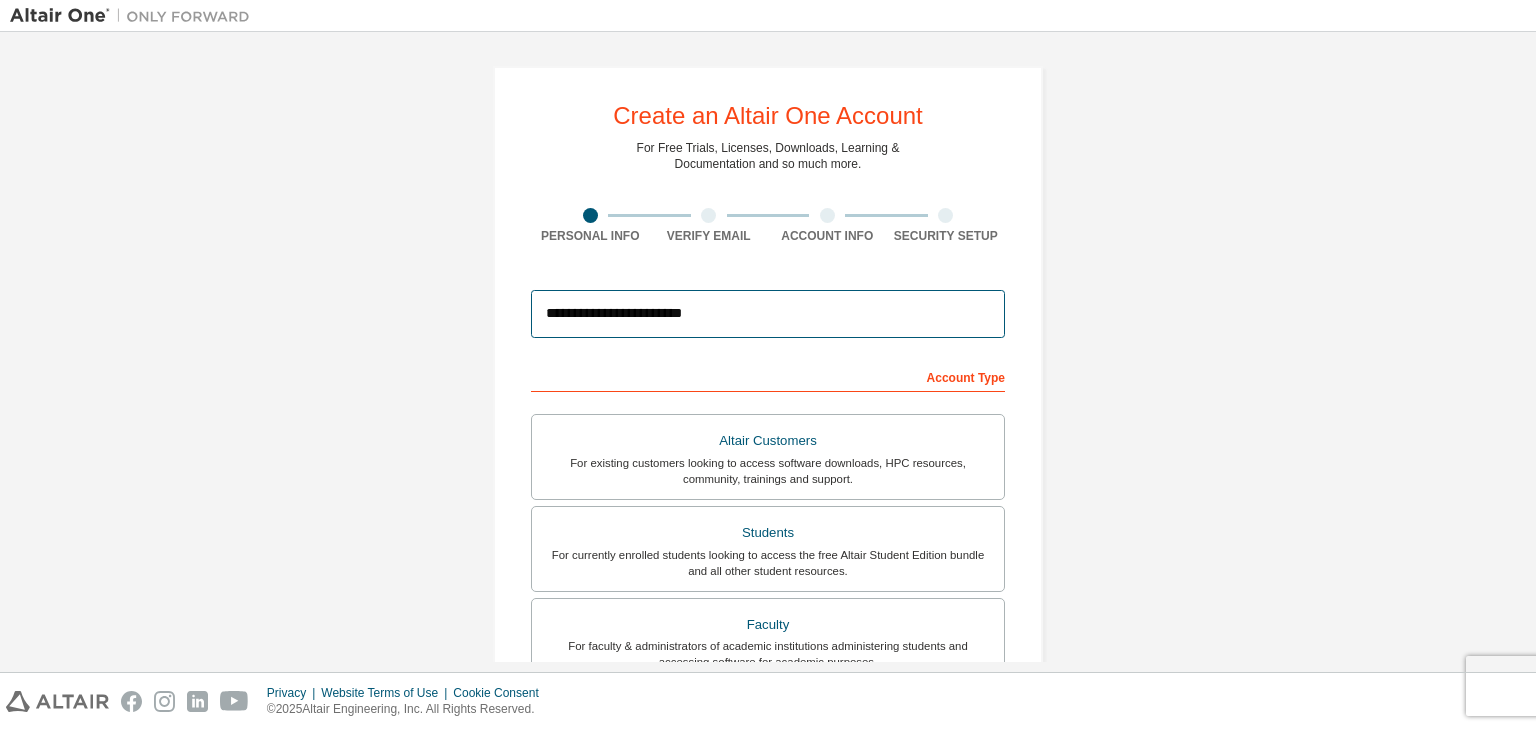 click on "**********" at bounding box center (768, 314) 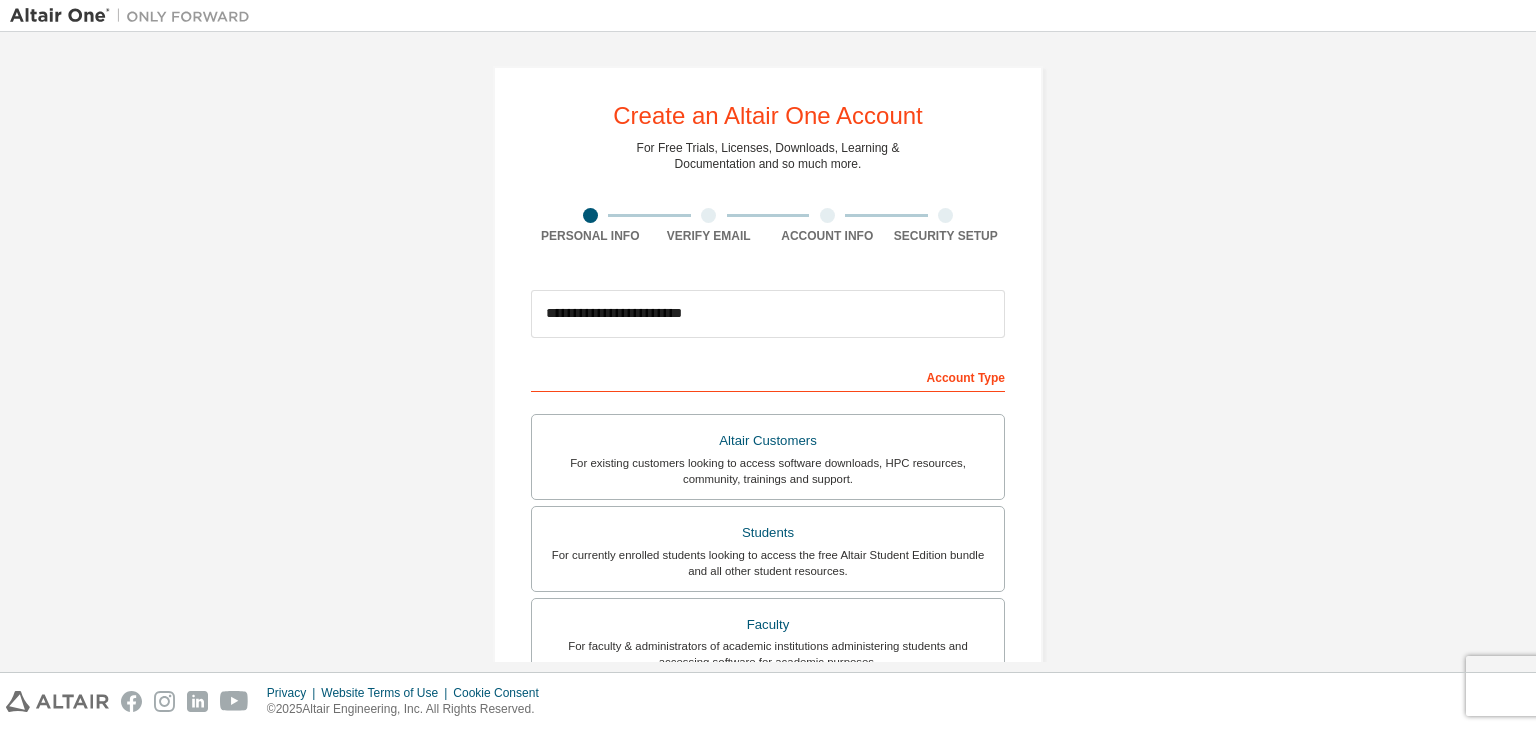 click on "**********" at bounding box center (768, 571) 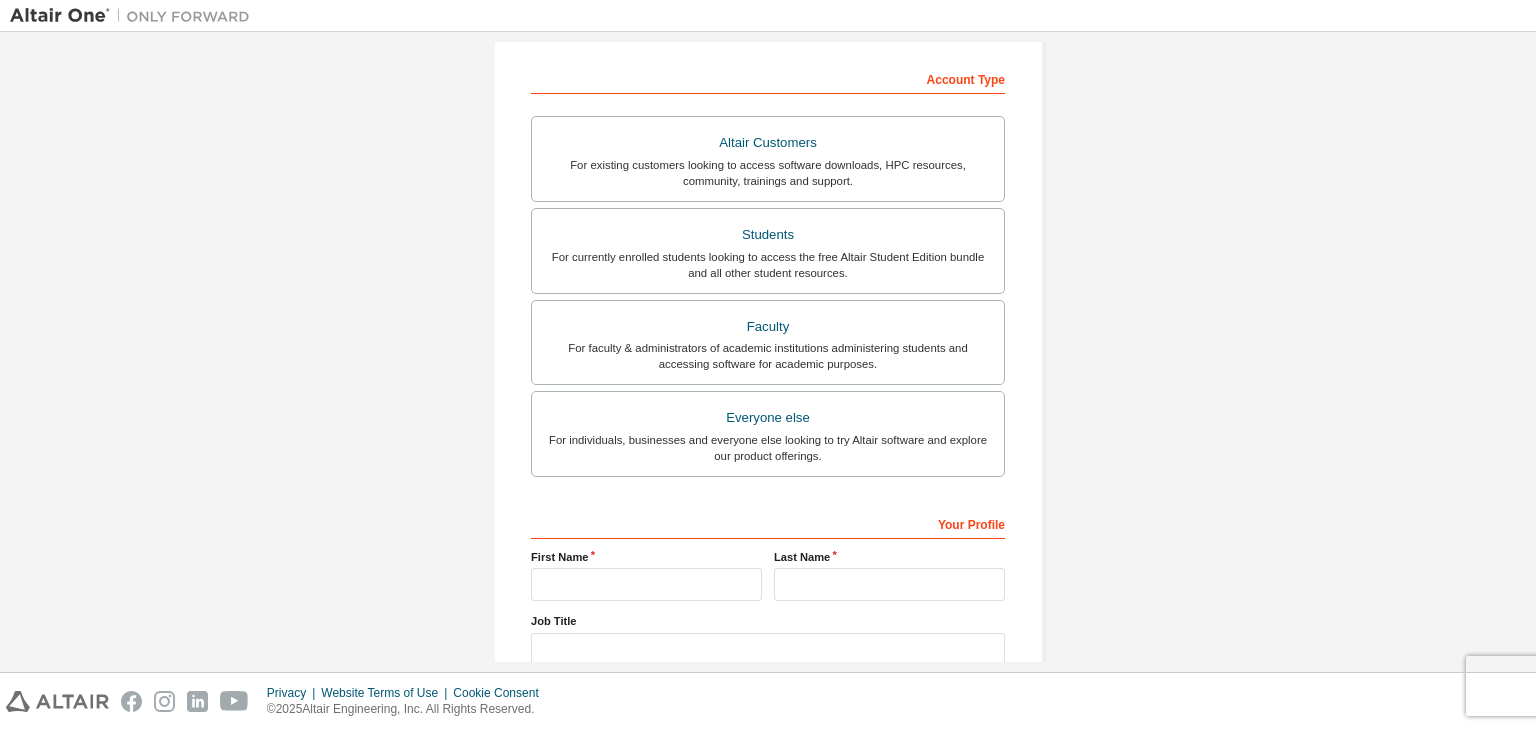 scroll, scrollTop: 300, scrollLeft: 0, axis: vertical 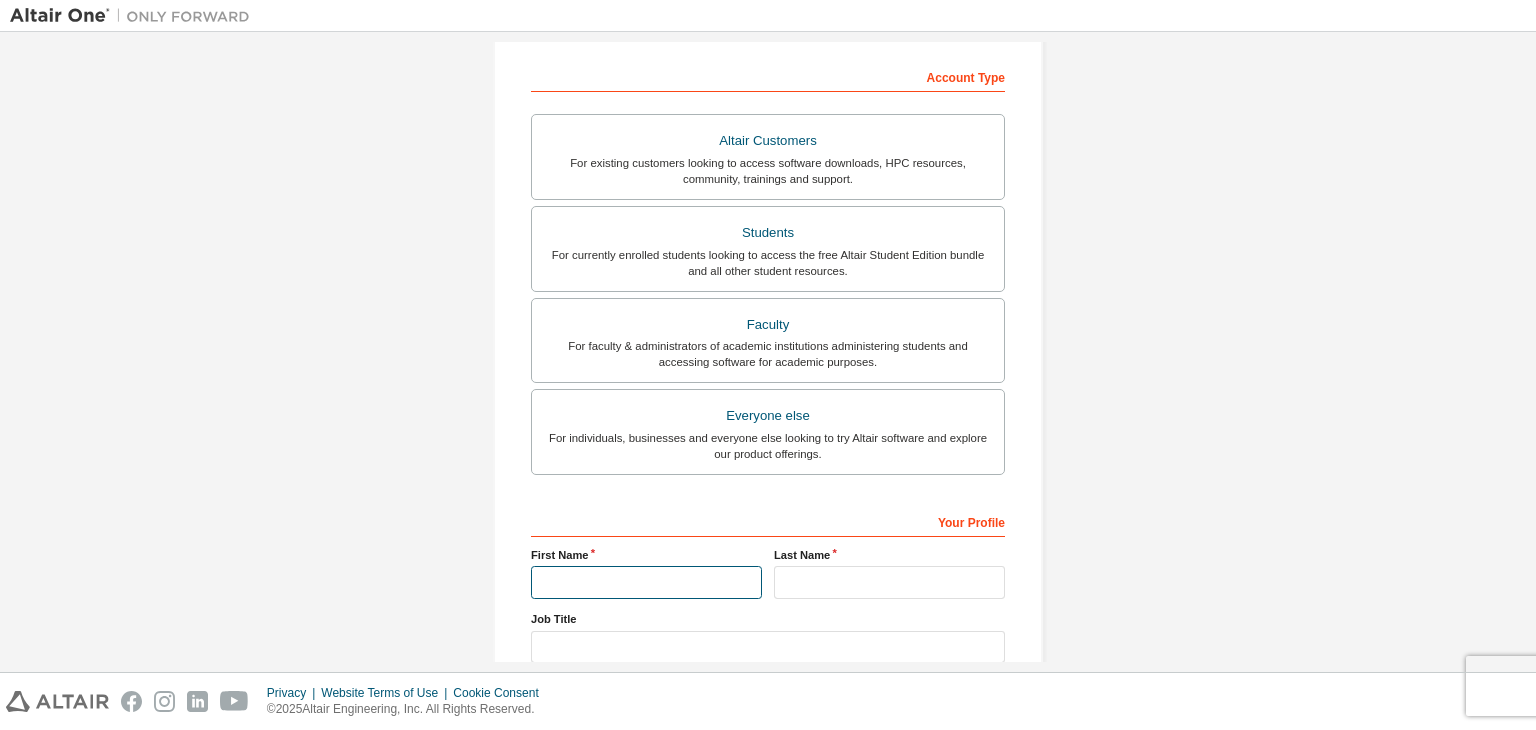 click at bounding box center (646, 582) 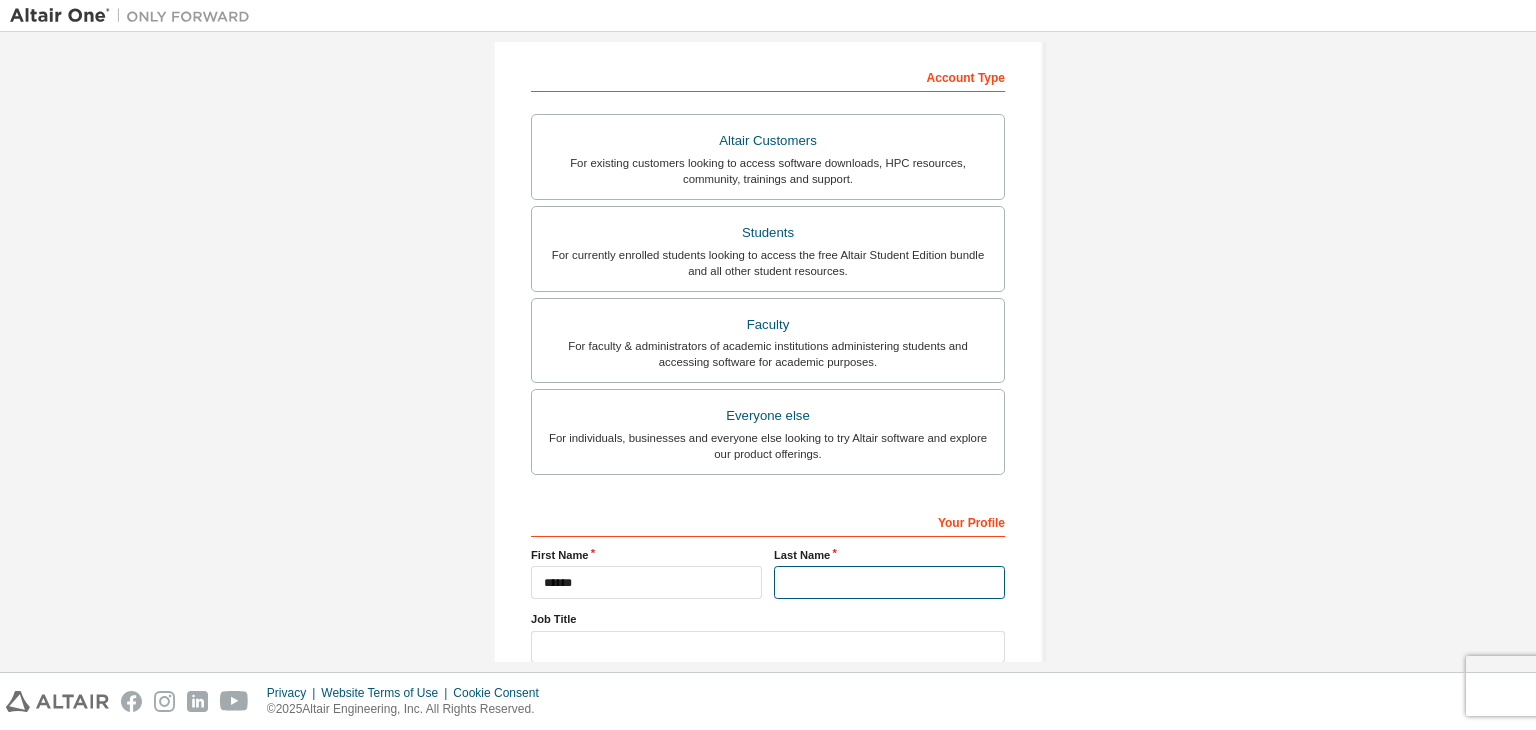 click at bounding box center (889, 582) 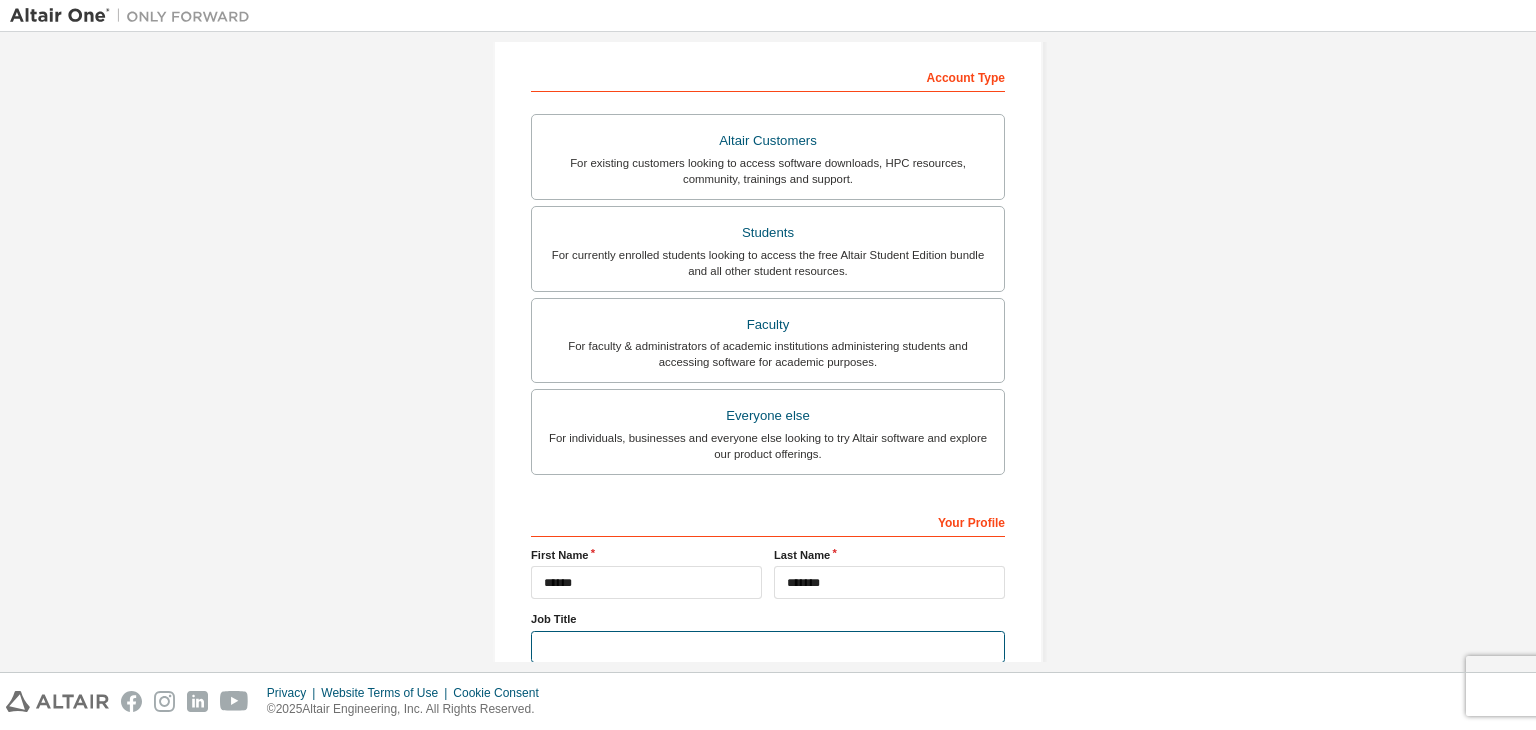 click at bounding box center [768, 647] 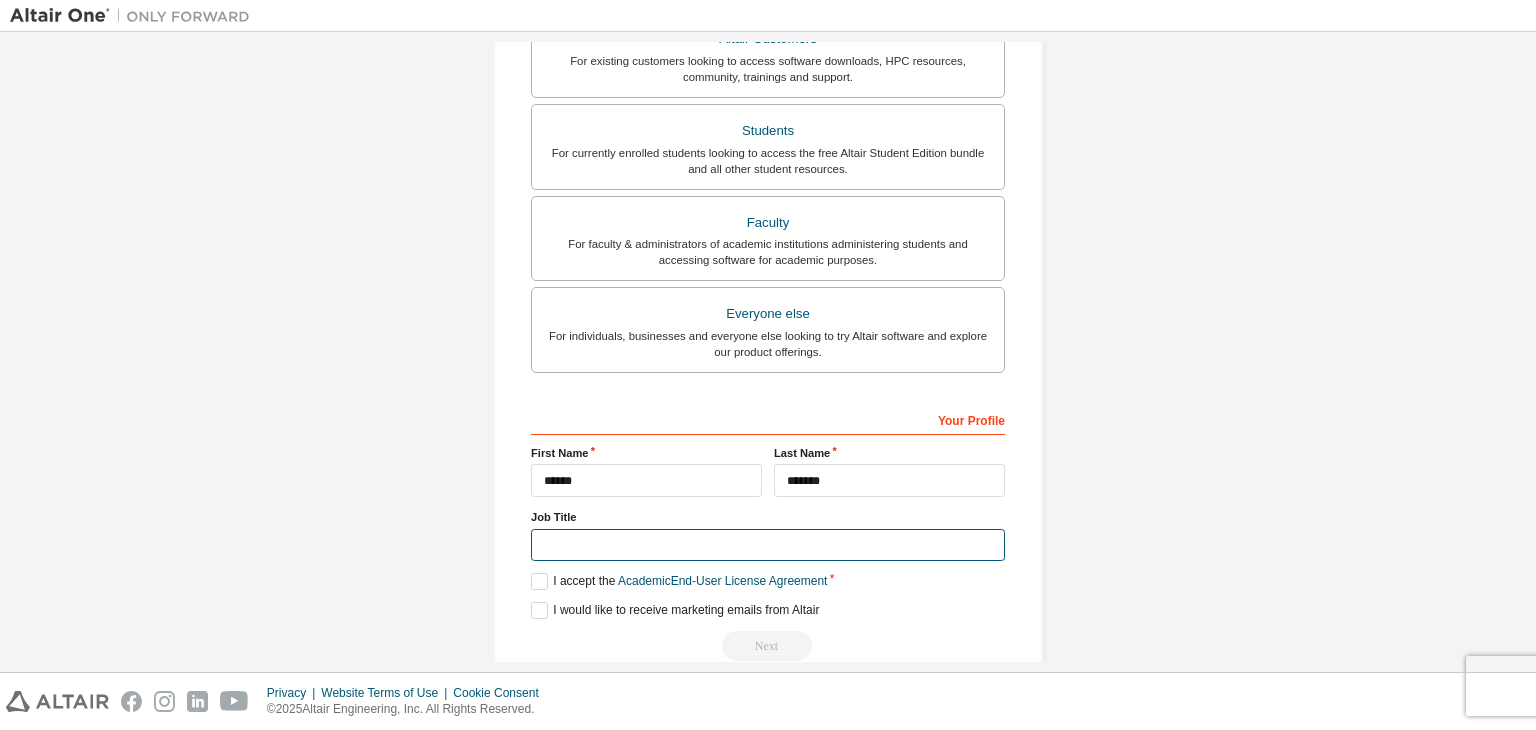 scroll, scrollTop: 435, scrollLeft: 0, axis: vertical 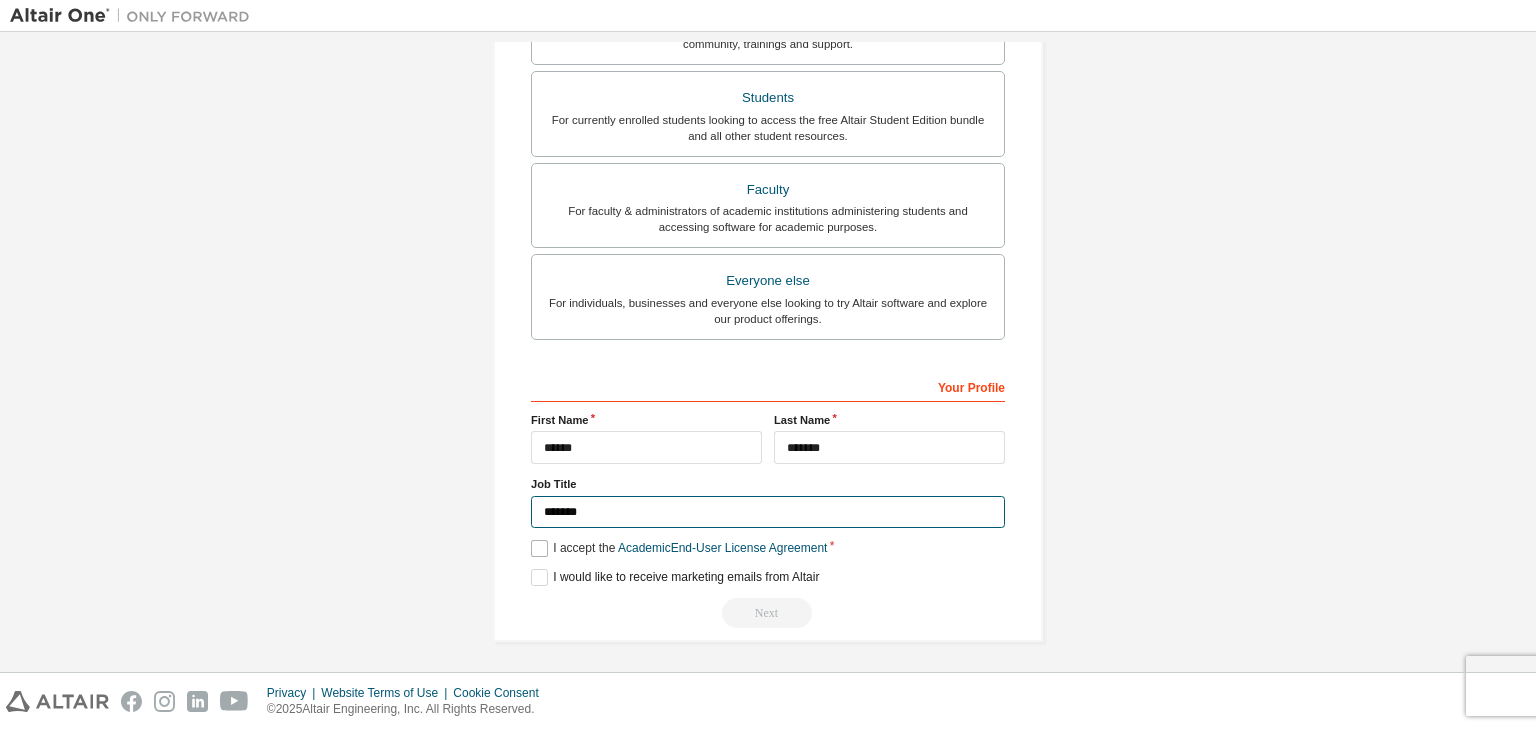 type on "*******" 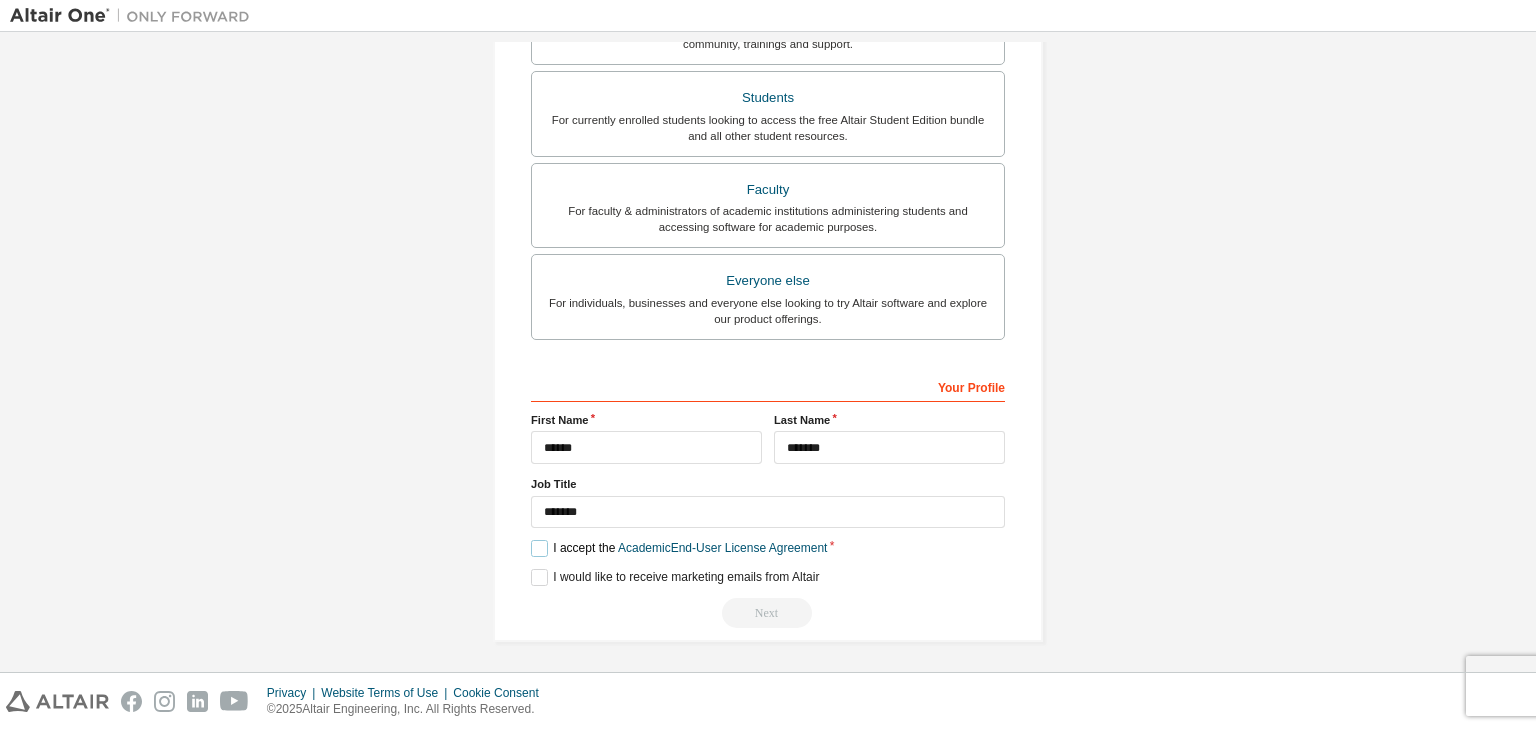 click on "I accept the   Academic   End-User License Agreement" at bounding box center [679, 548] 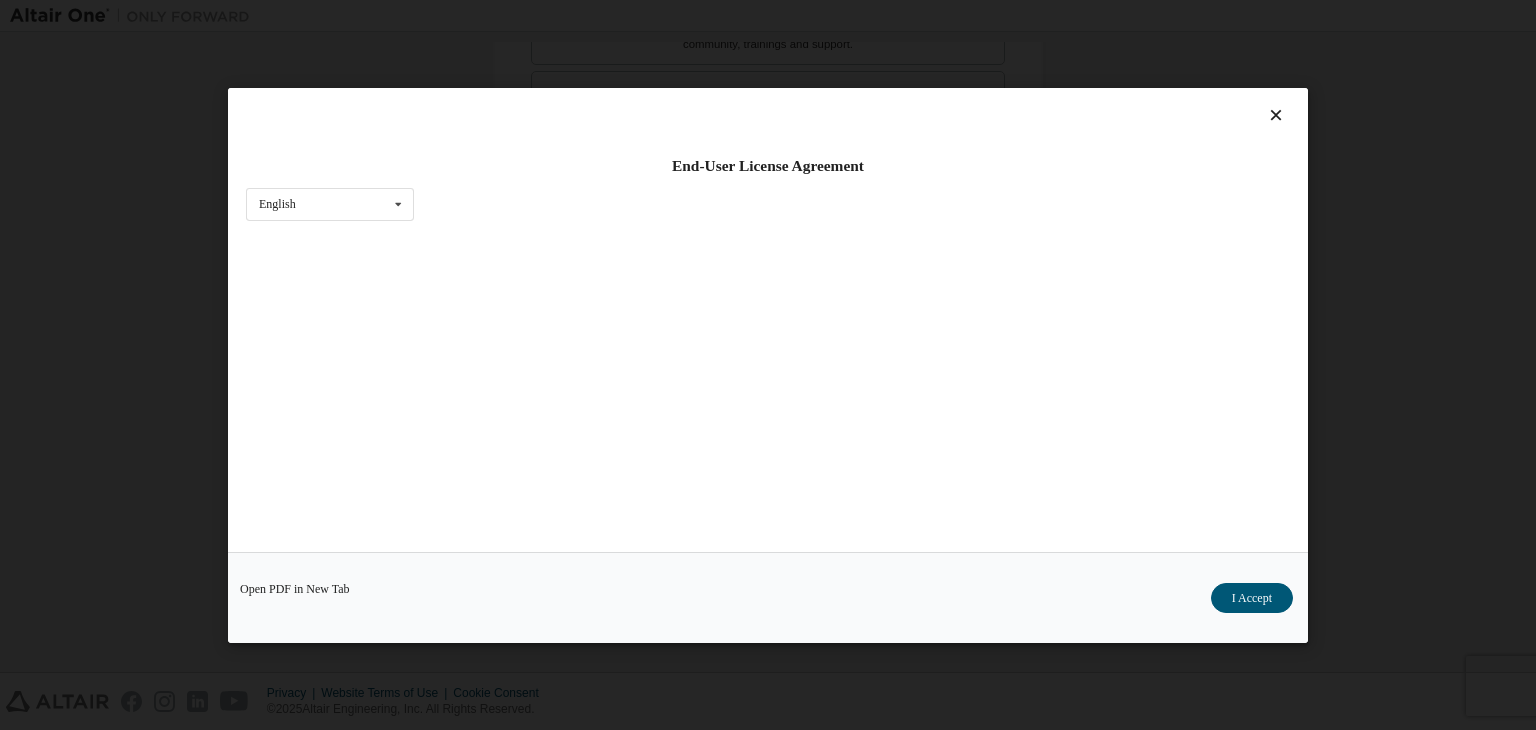 click on "I Accept" at bounding box center (1252, 598) 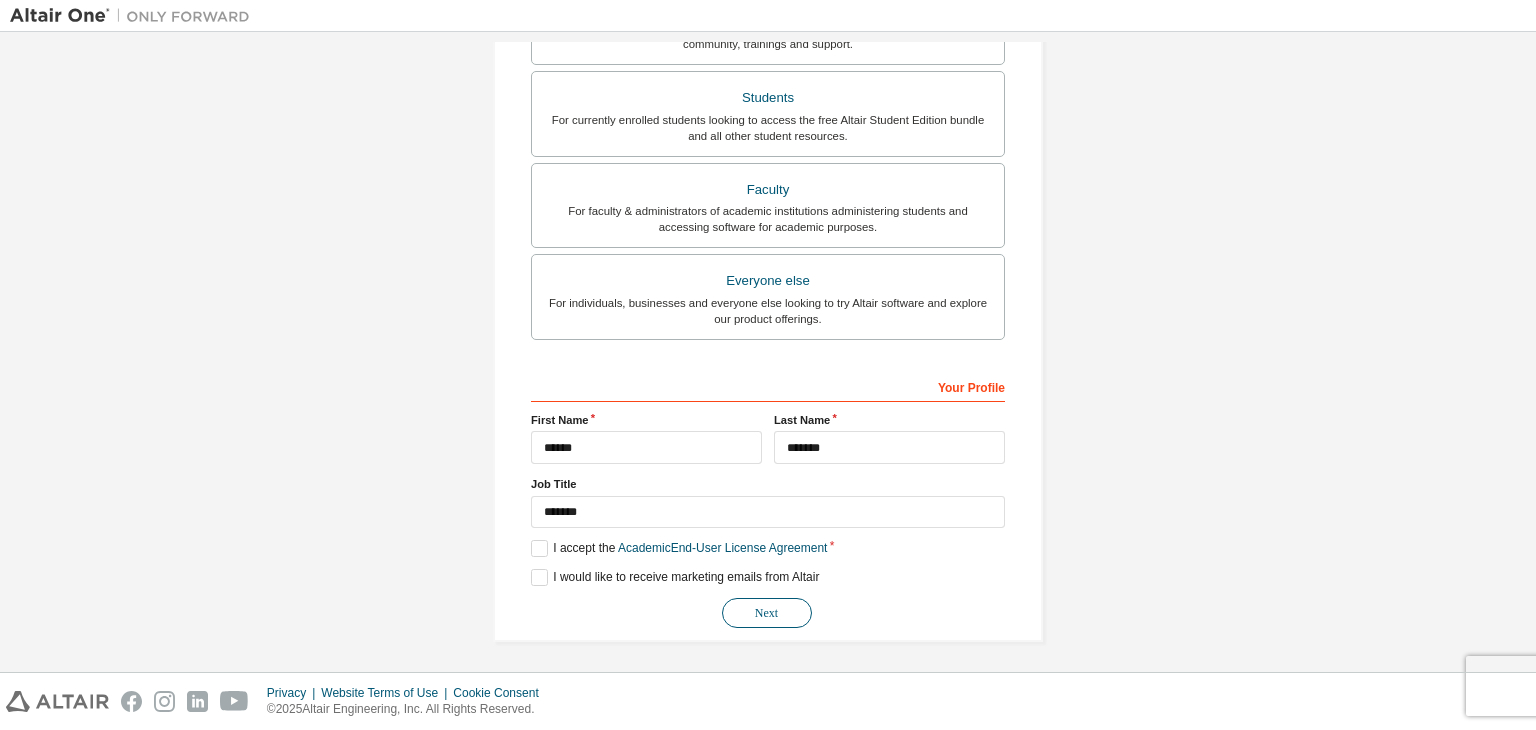 click on "Next" at bounding box center (767, 613) 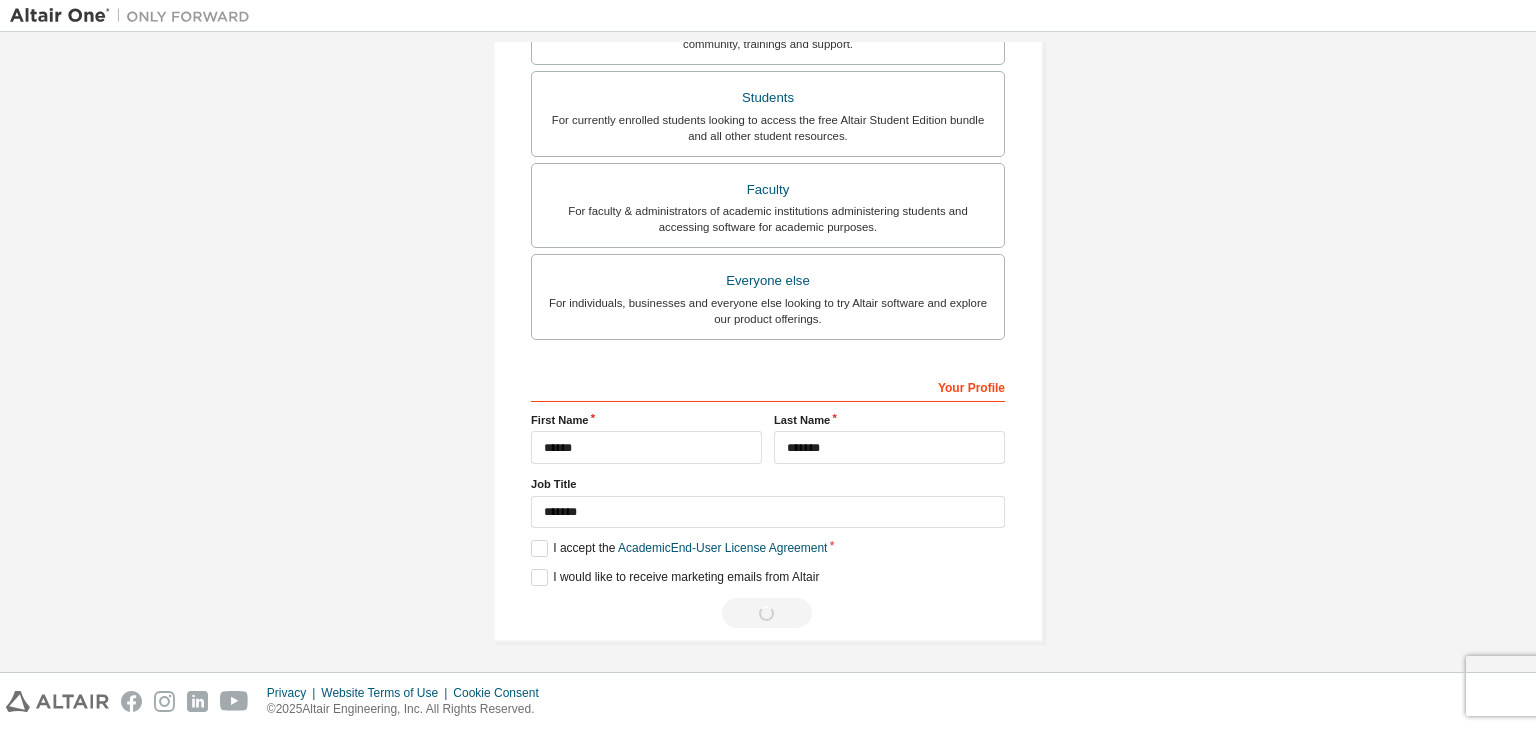 scroll, scrollTop: 0, scrollLeft: 0, axis: both 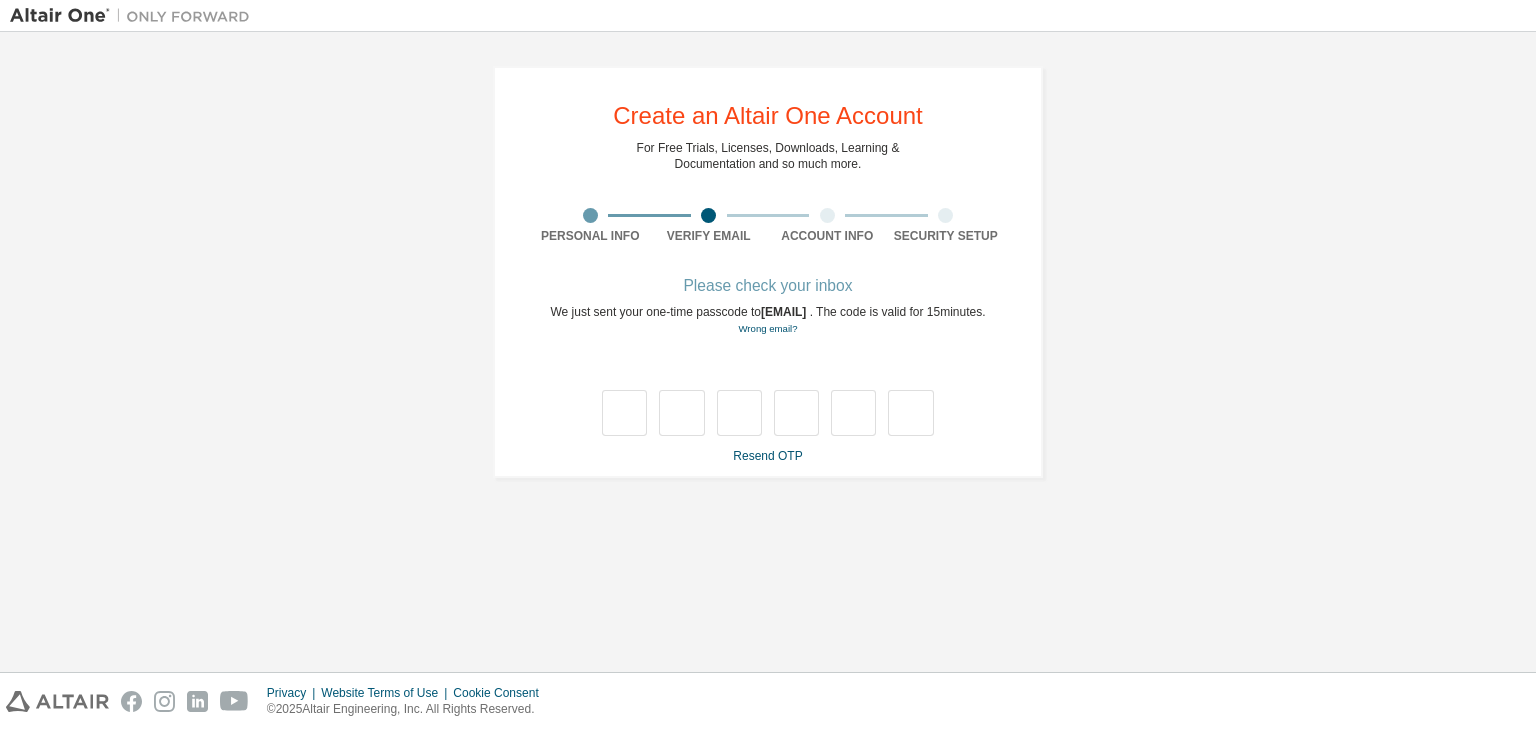 type on "*" 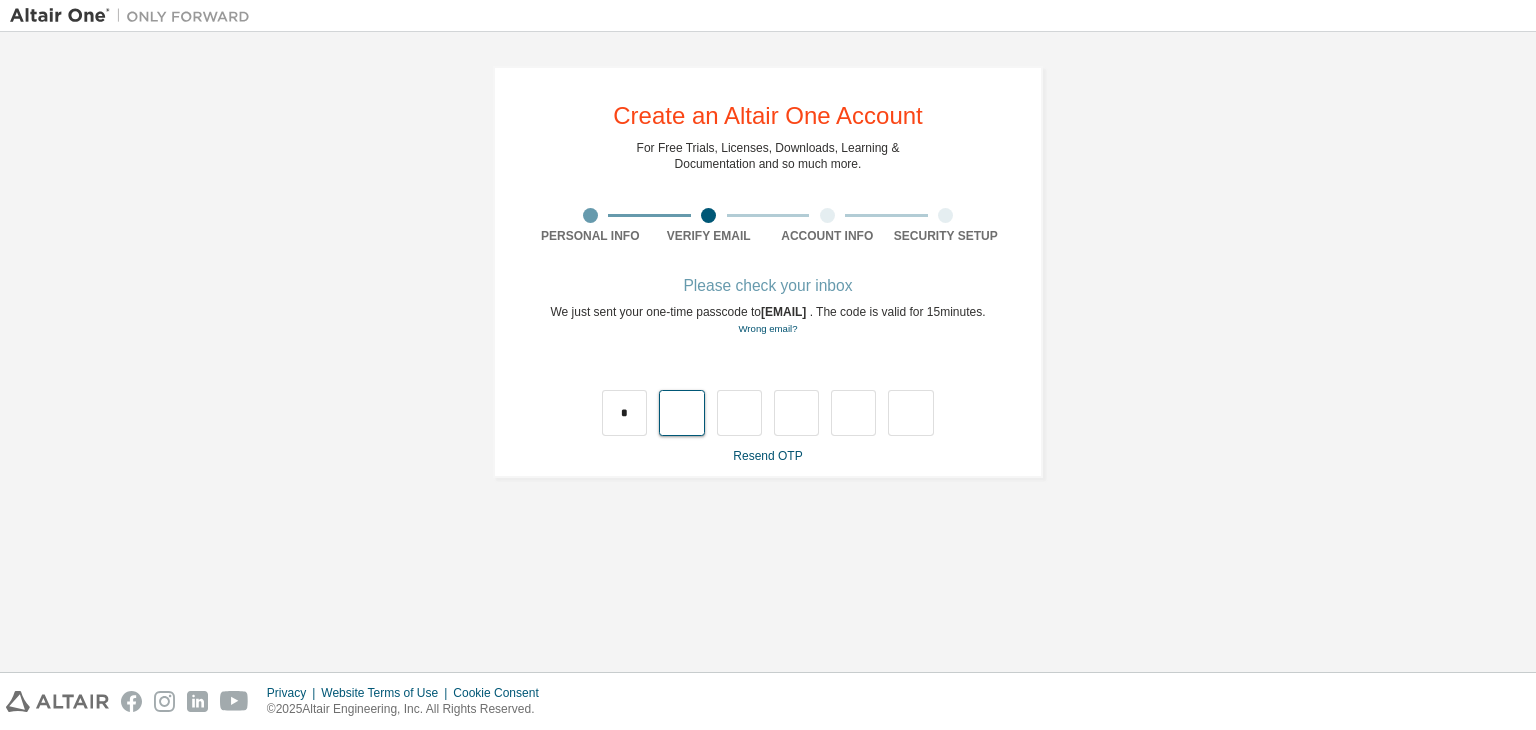 type on "*" 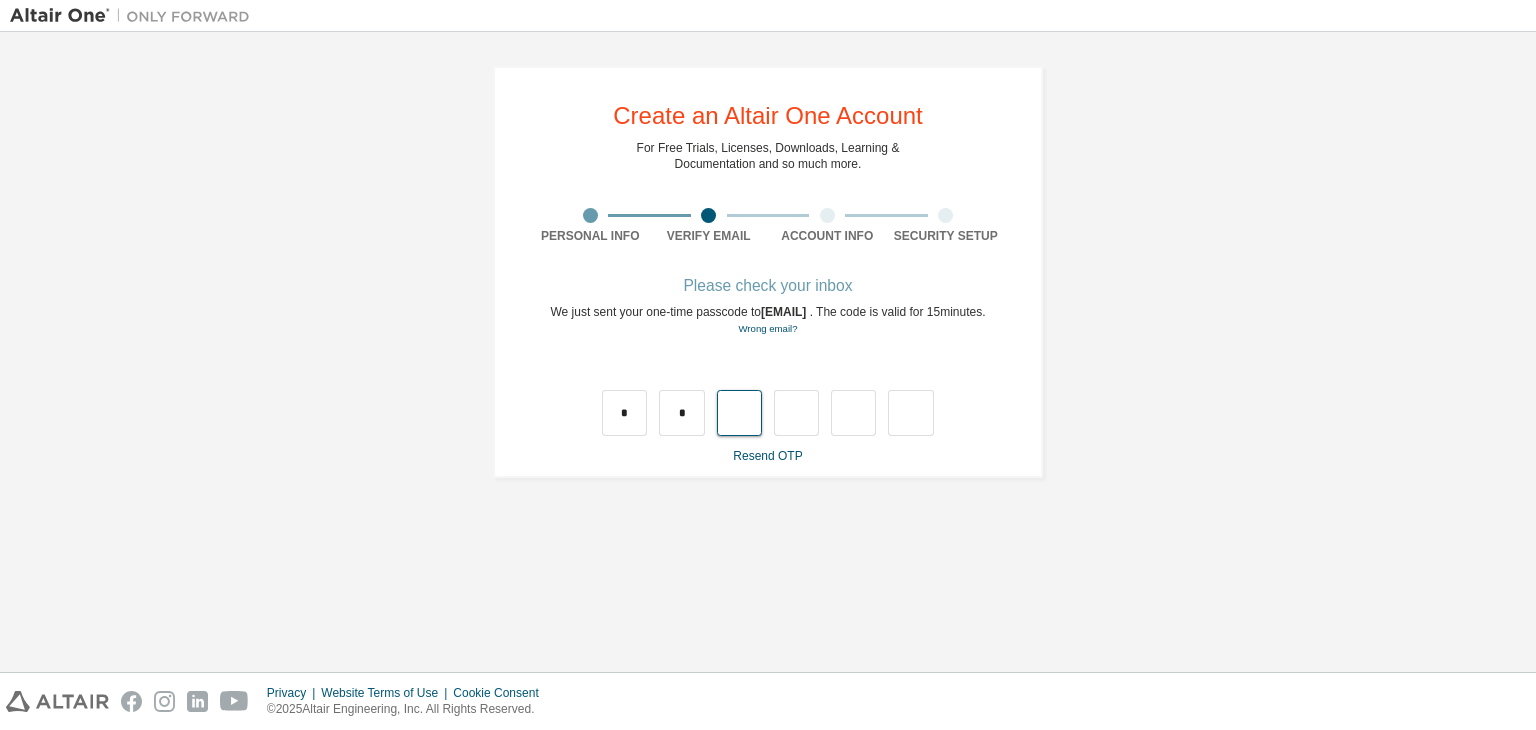 type on "*" 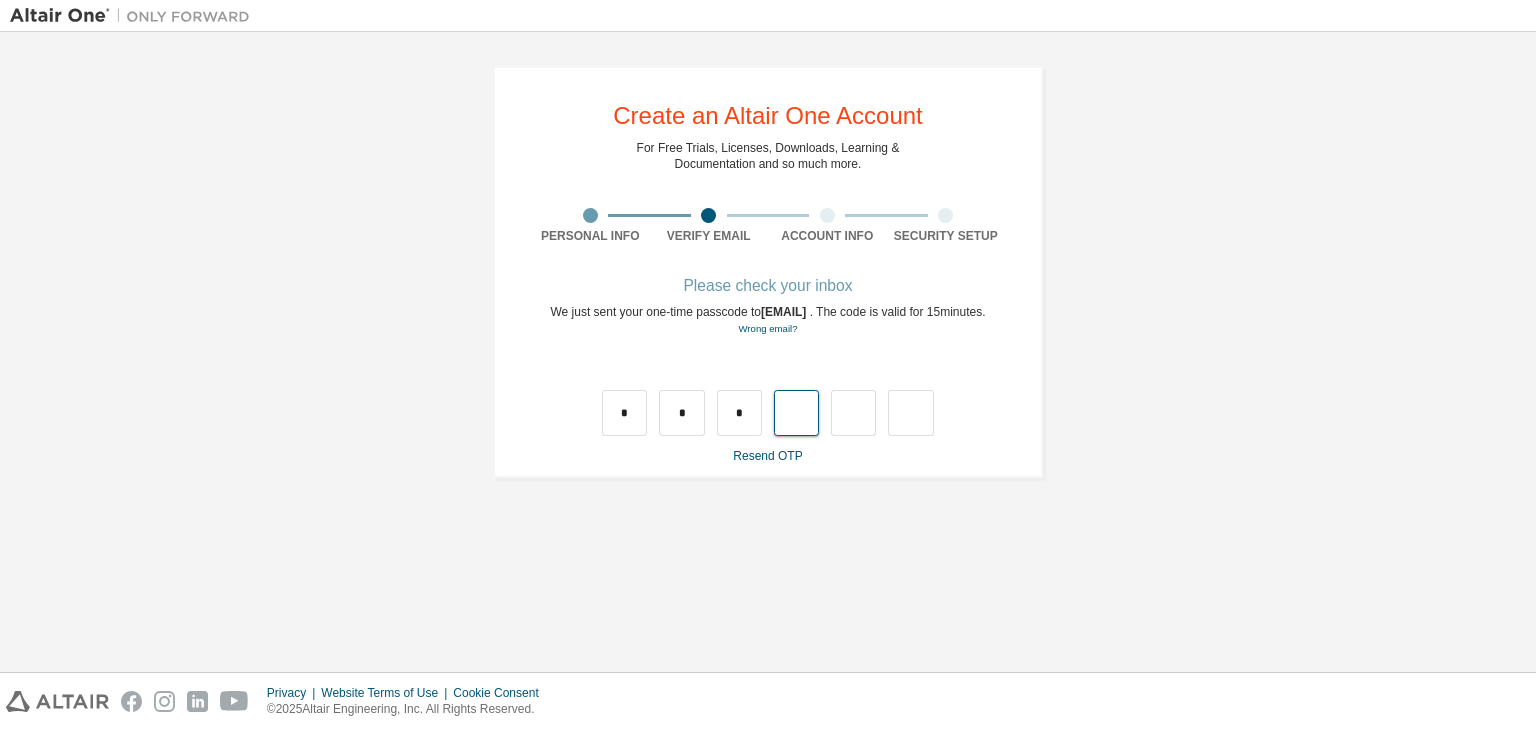 type on "*" 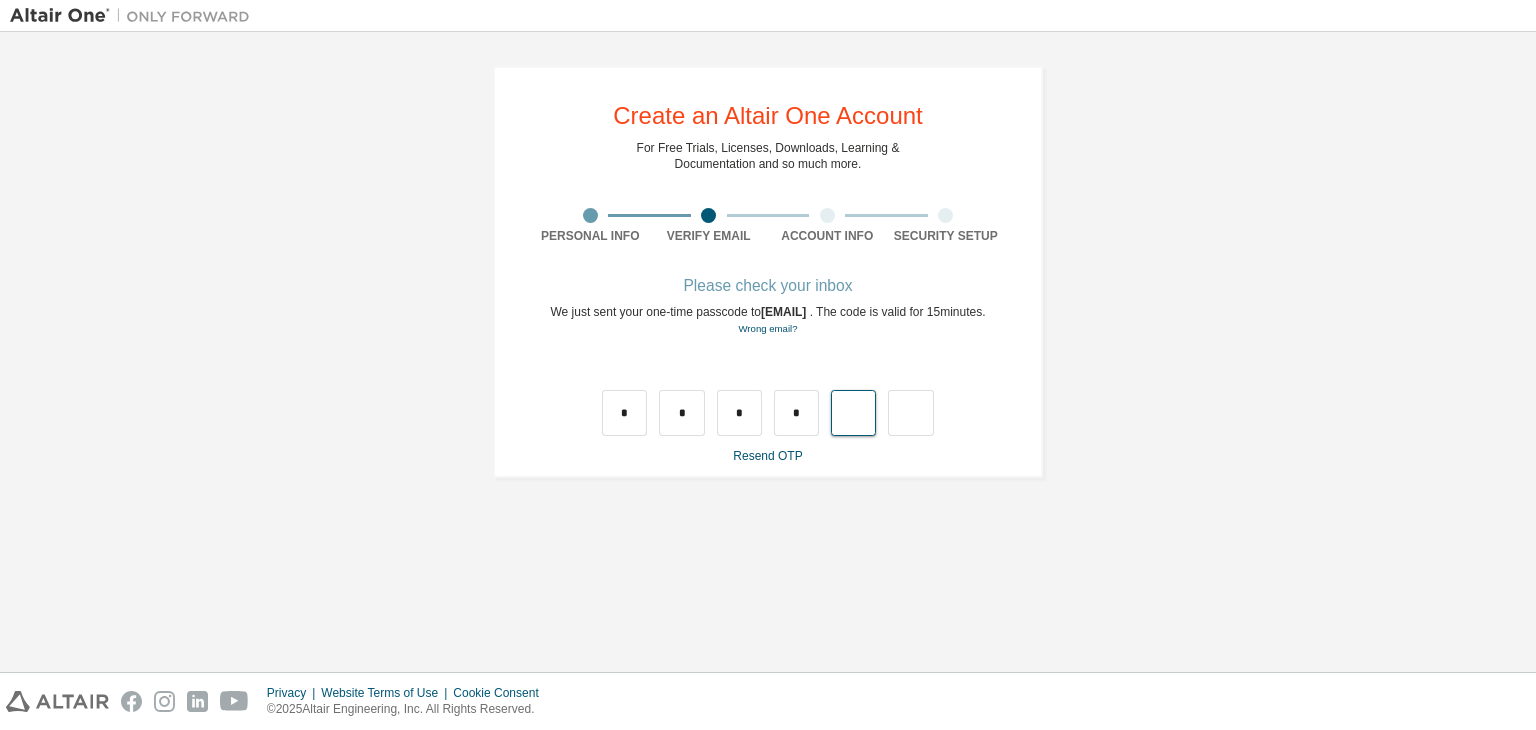 type on "*" 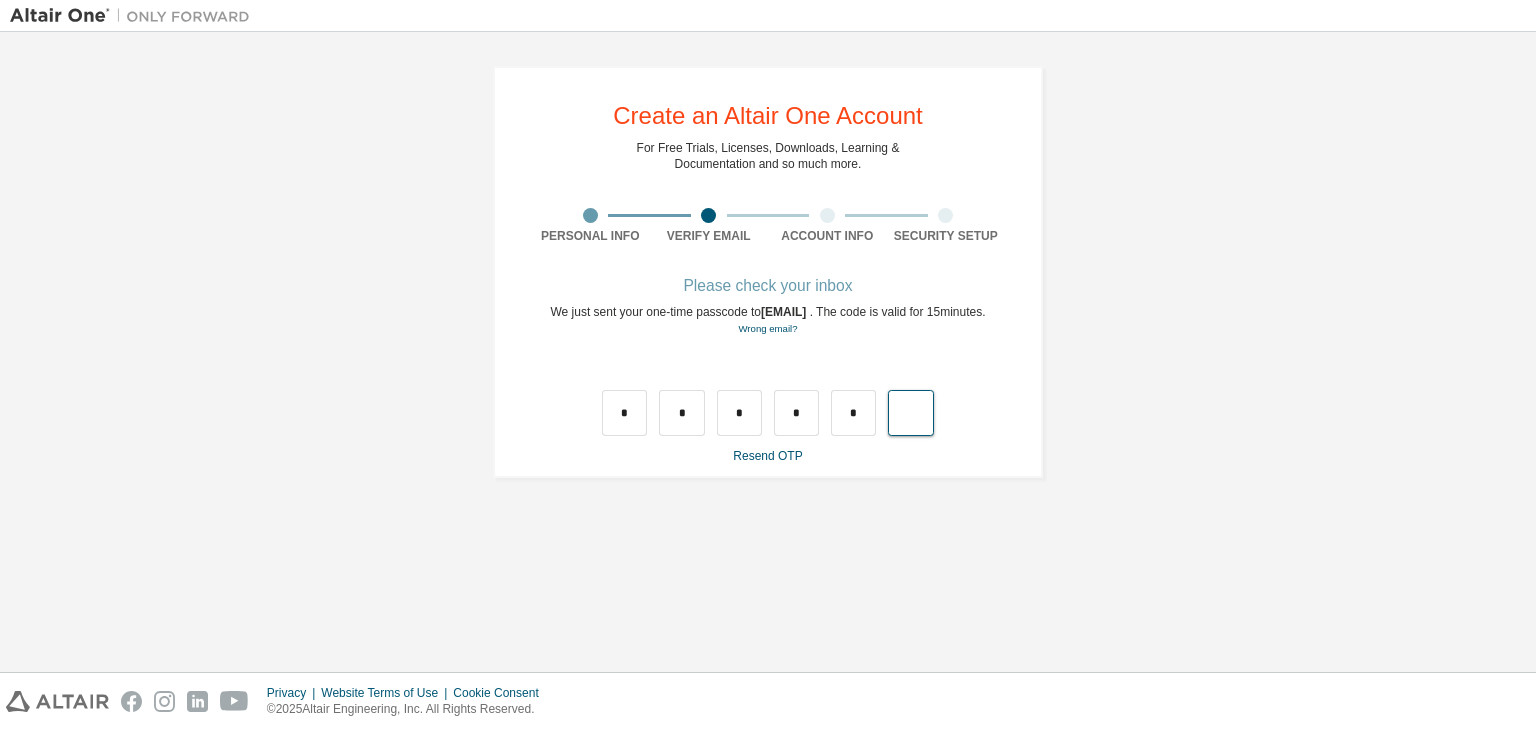 type on "*" 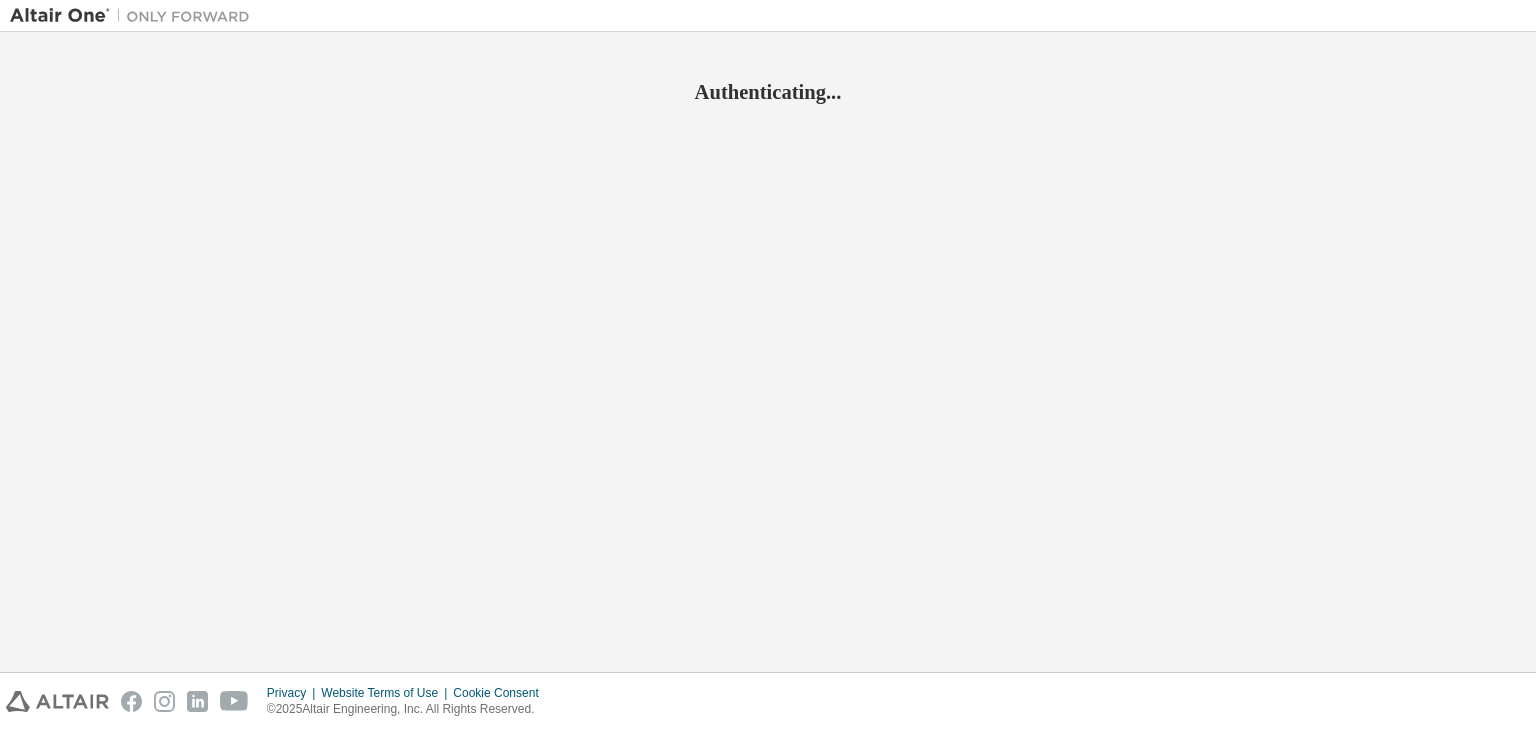 scroll, scrollTop: 0, scrollLeft: 0, axis: both 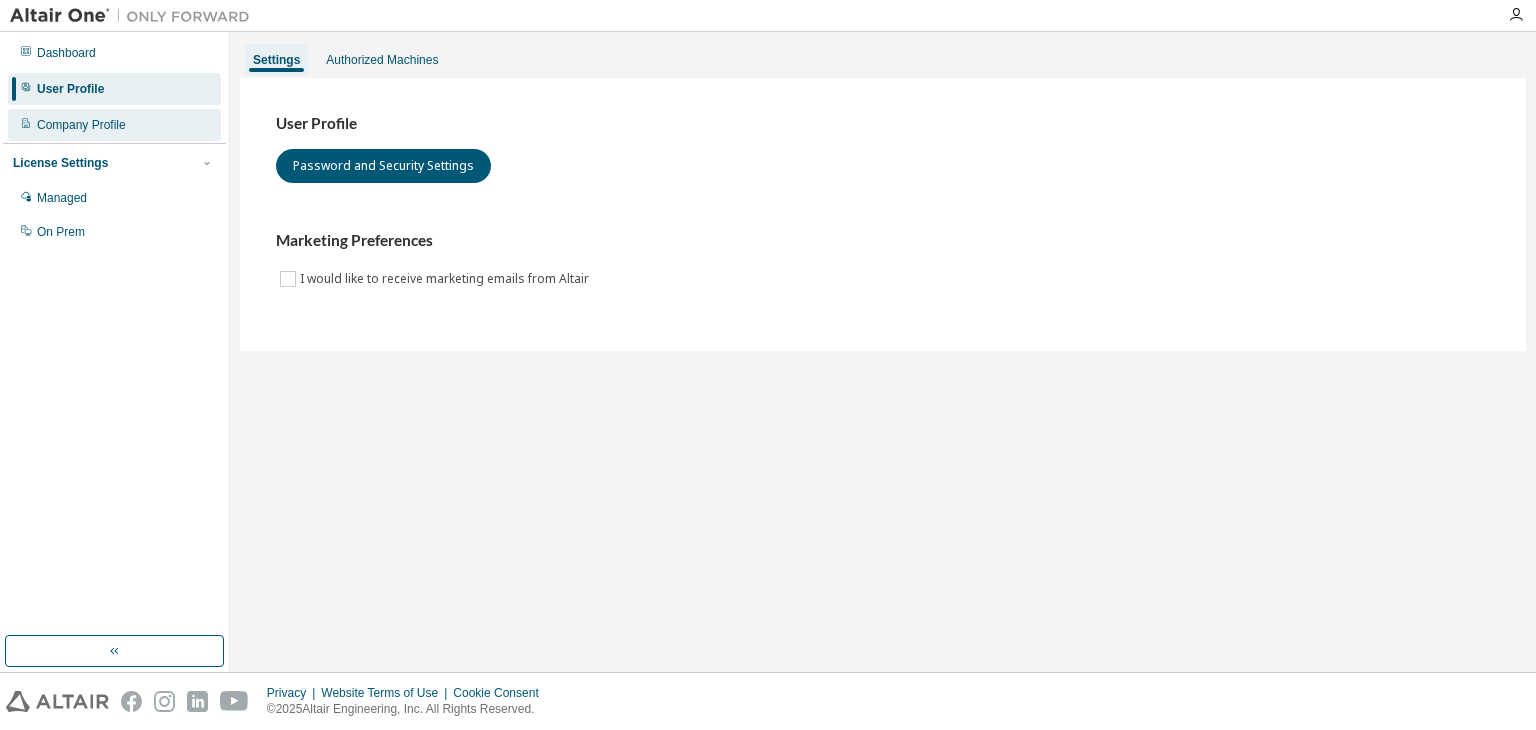 drag, startPoint x: 160, startPoint y: 128, endPoint x: 144, endPoint y: 133, distance: 16.763054 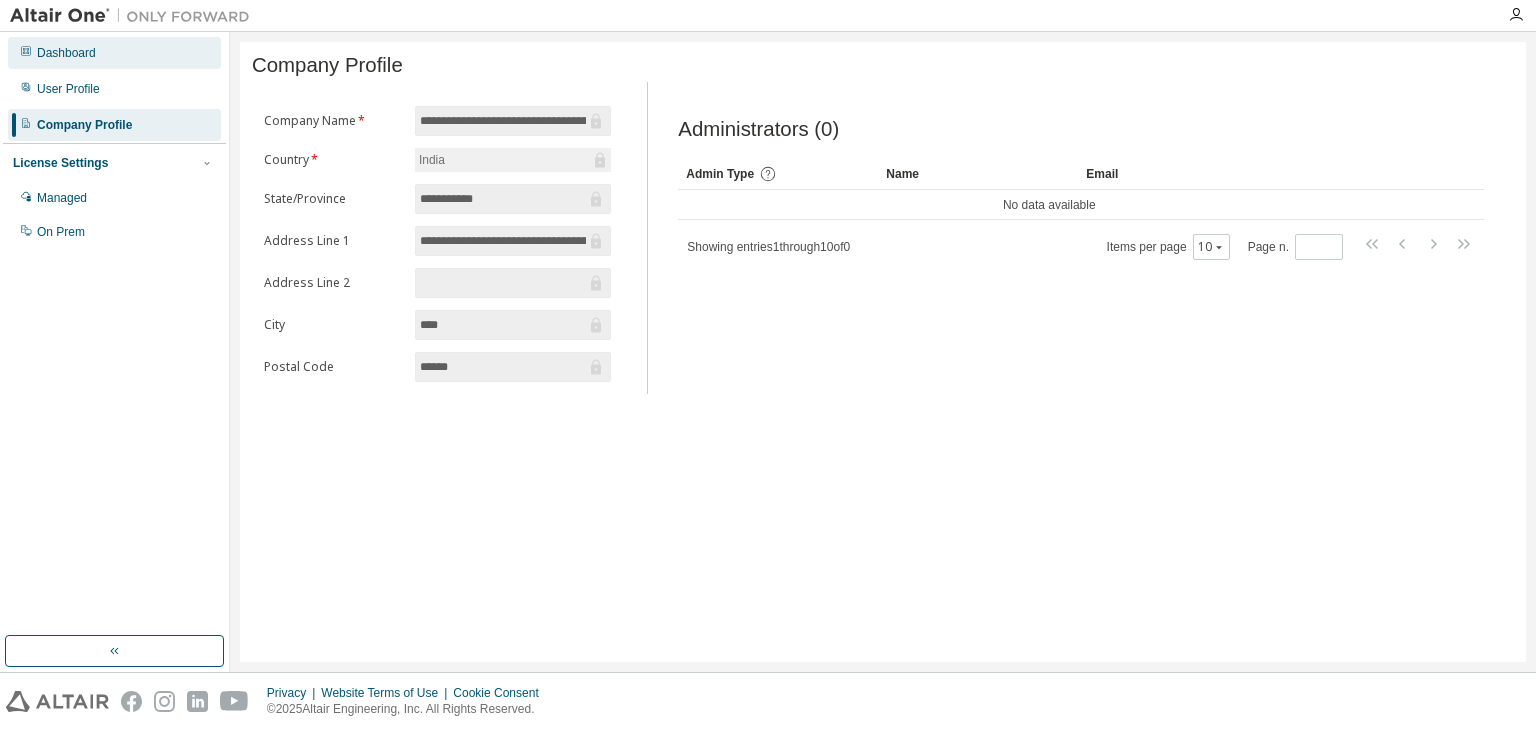 click on "Dashboard" at bounding box center (66, 53) 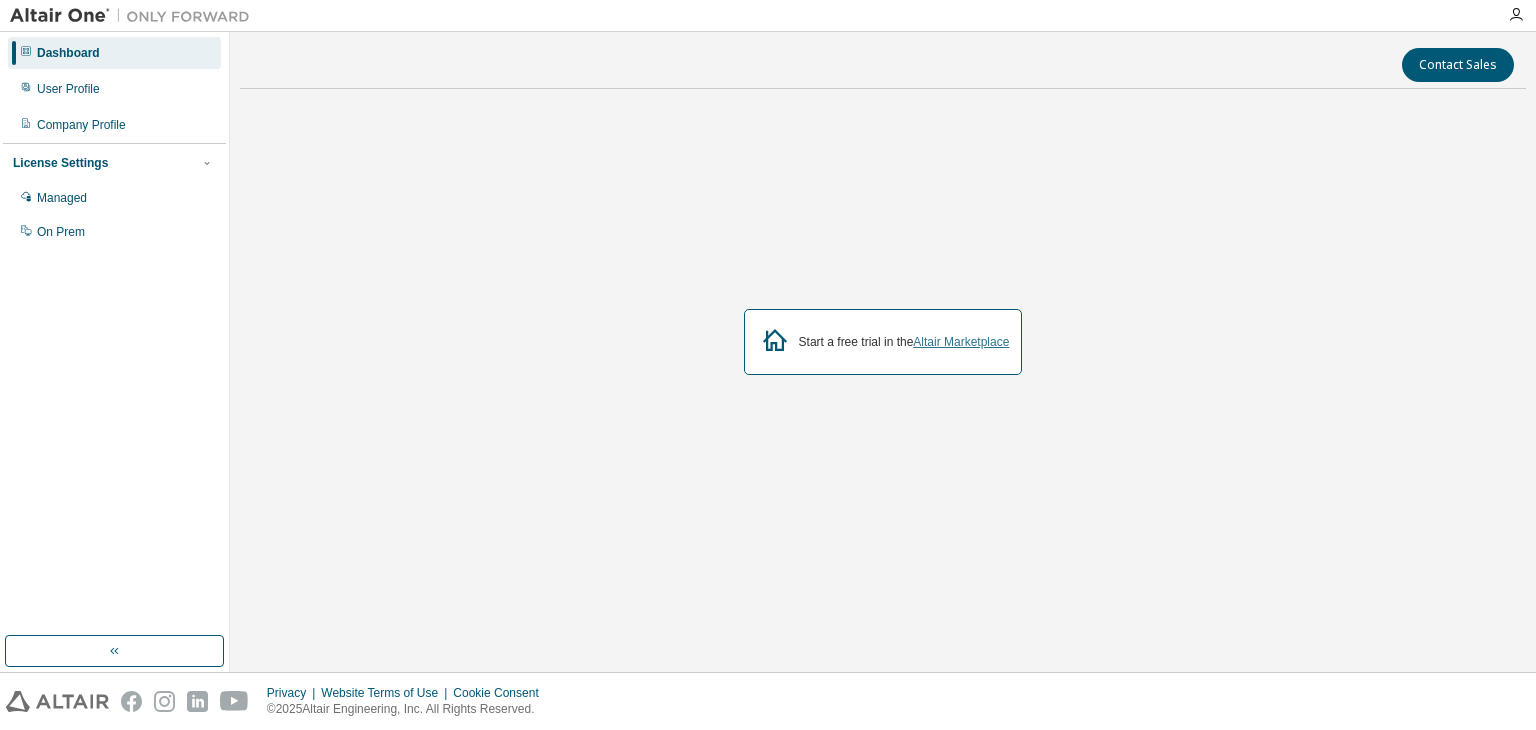 click on "Altair Marketplace" at bounding box center [961, 342] 